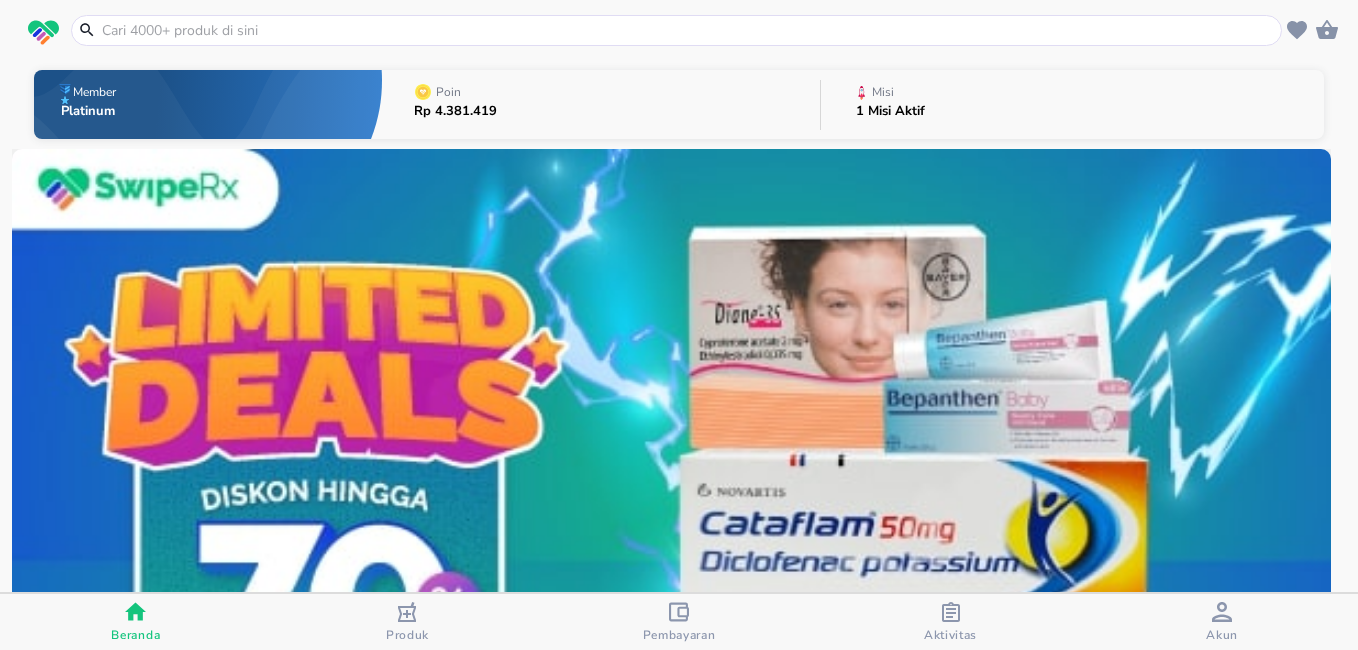 scroll, scrollTop: 0, scrollLeft: 0, axis: both 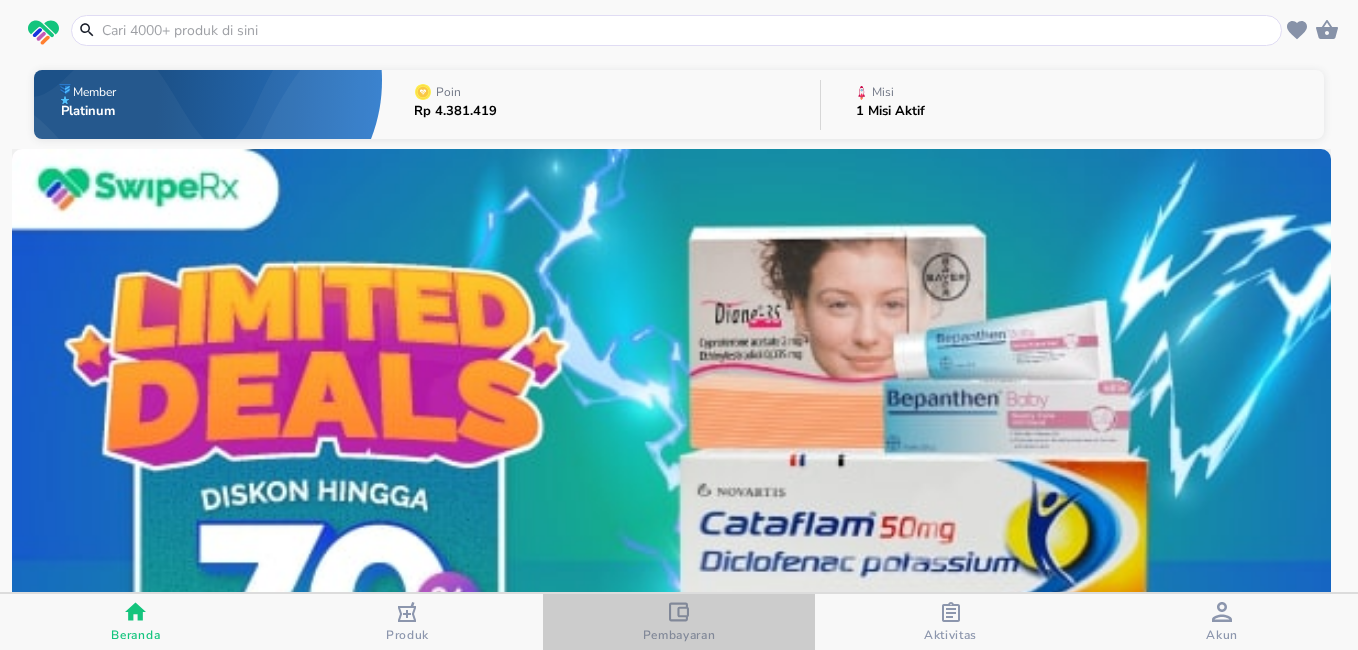 click on "Pembayaran" at bounding box center [679, 635] 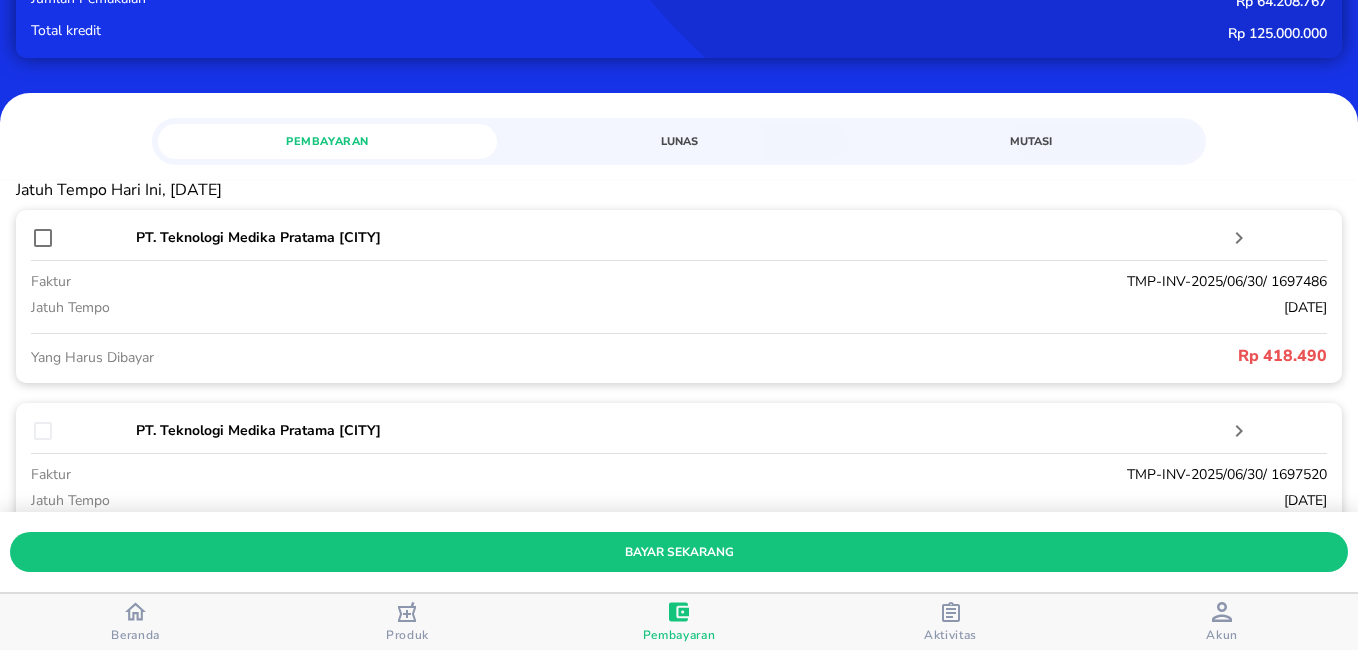 scroll, scrollTop: 200, scrollLeft: 0, axis: vertical 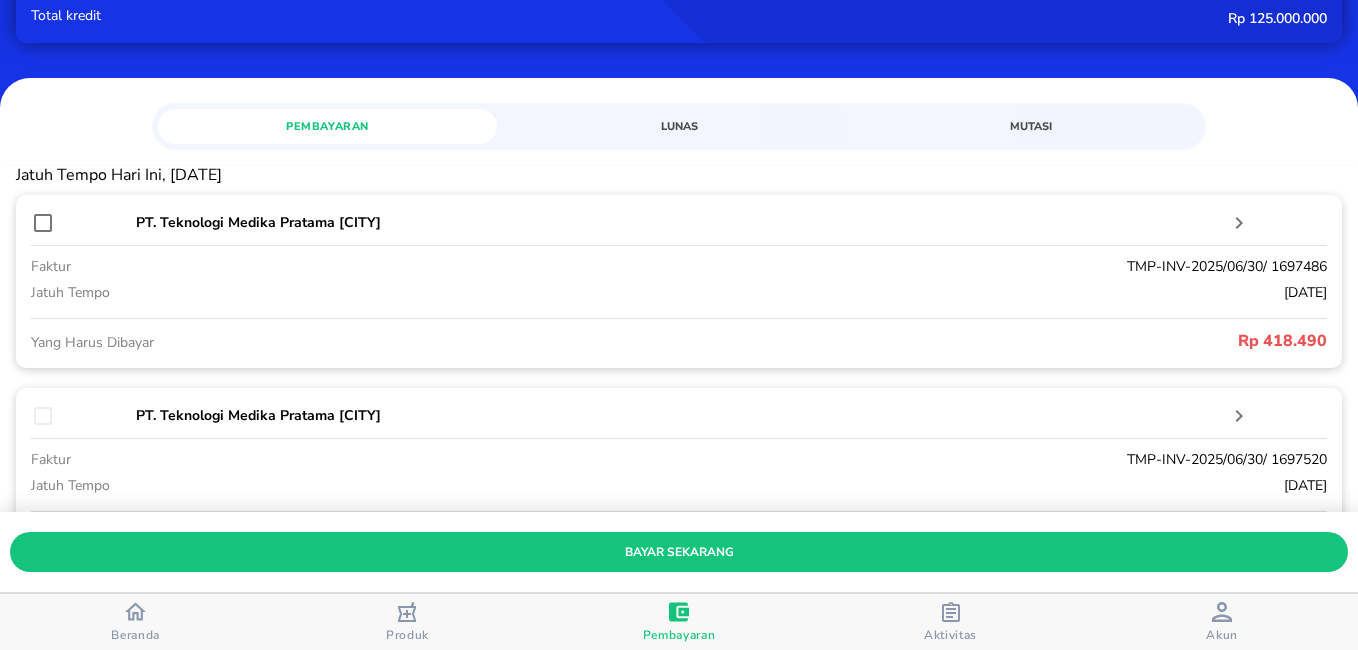click at bounding box center [43, 223] 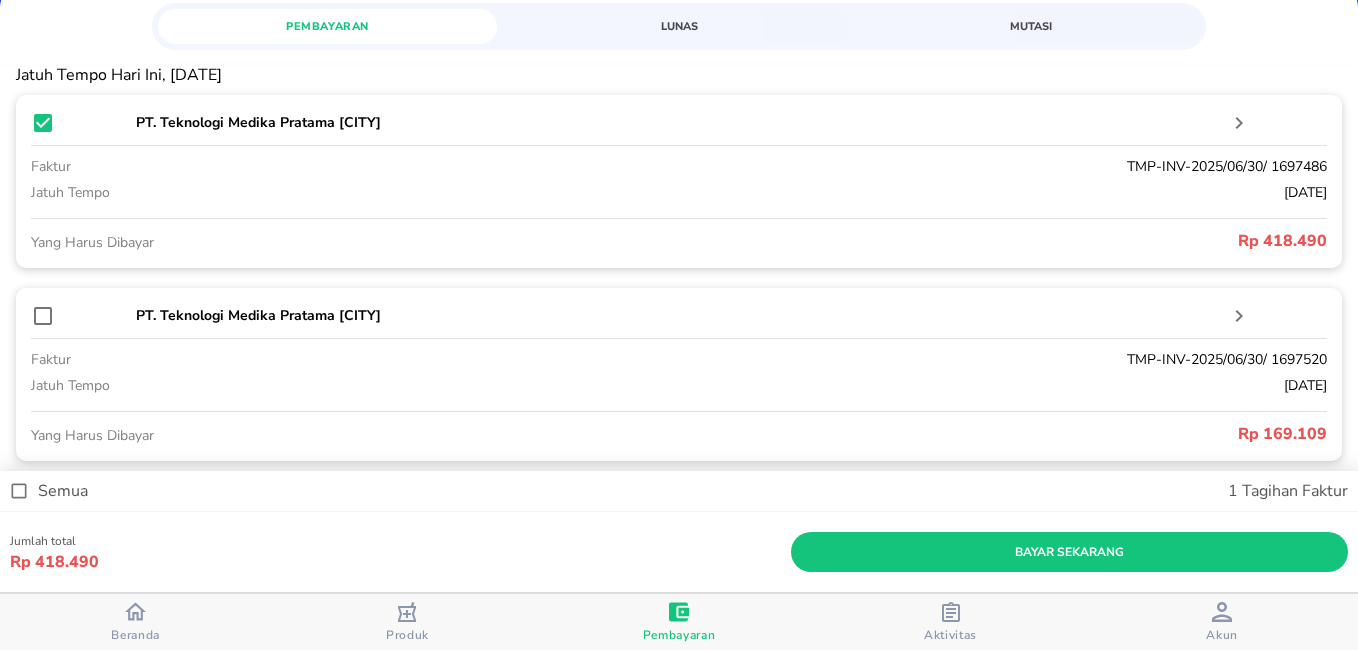 click at bounding box center (43, 316) 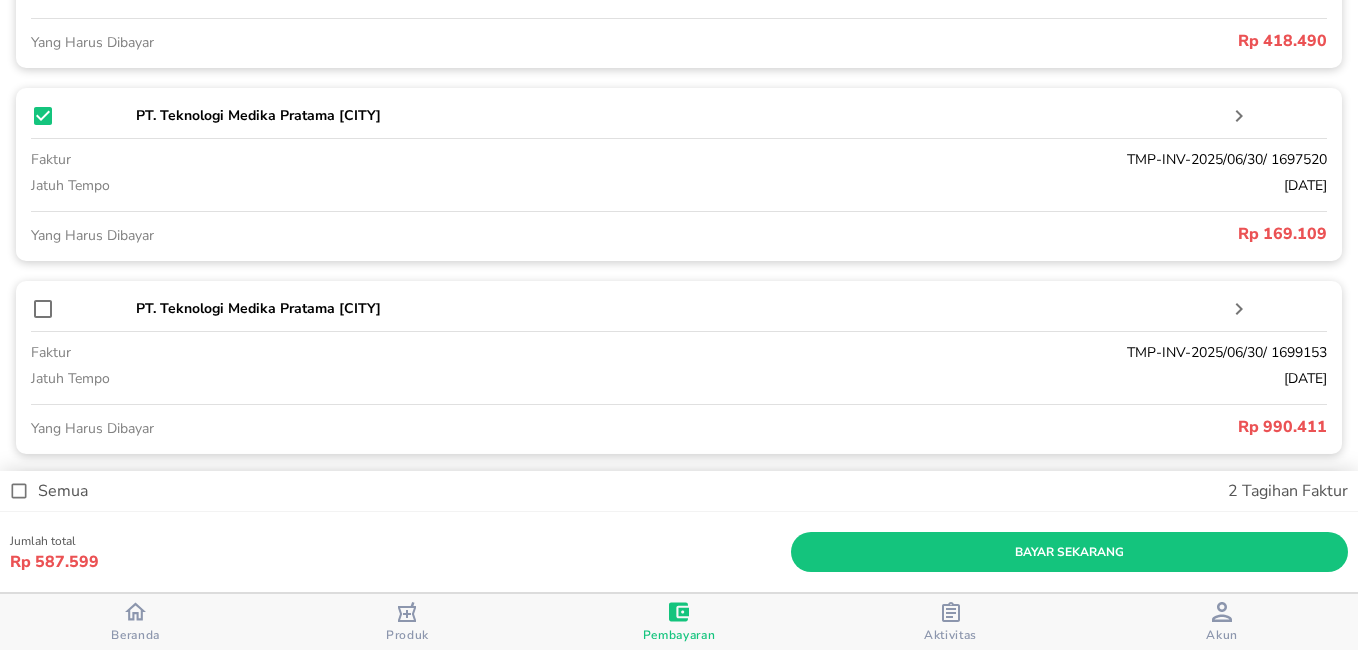 click at bounding box center [43, 309] 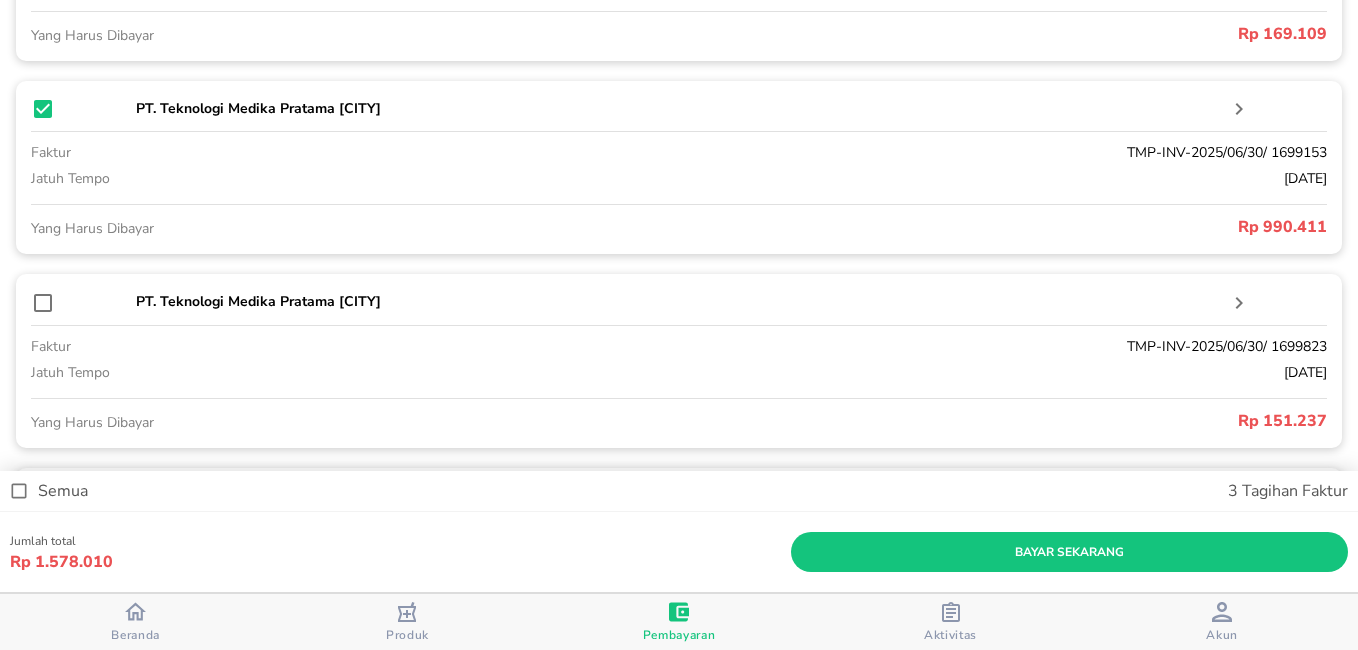 click at bounding box center (43, 303) 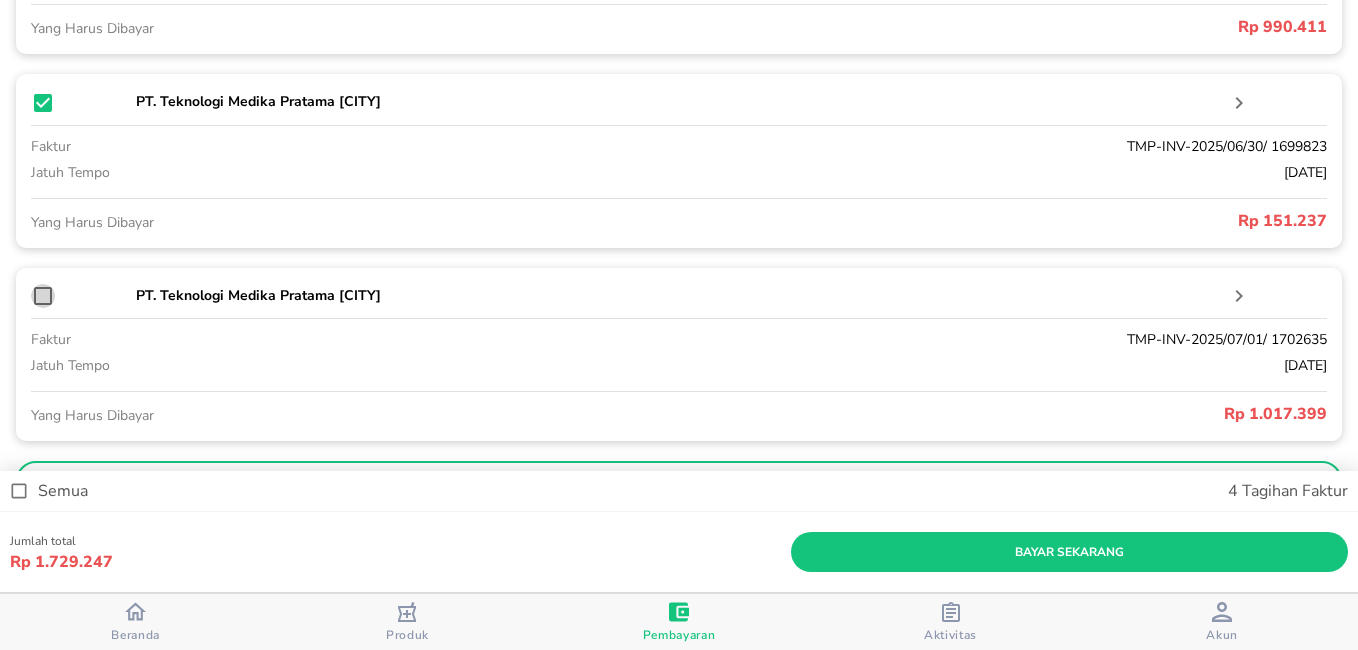 click at bounding box center [43, 296] 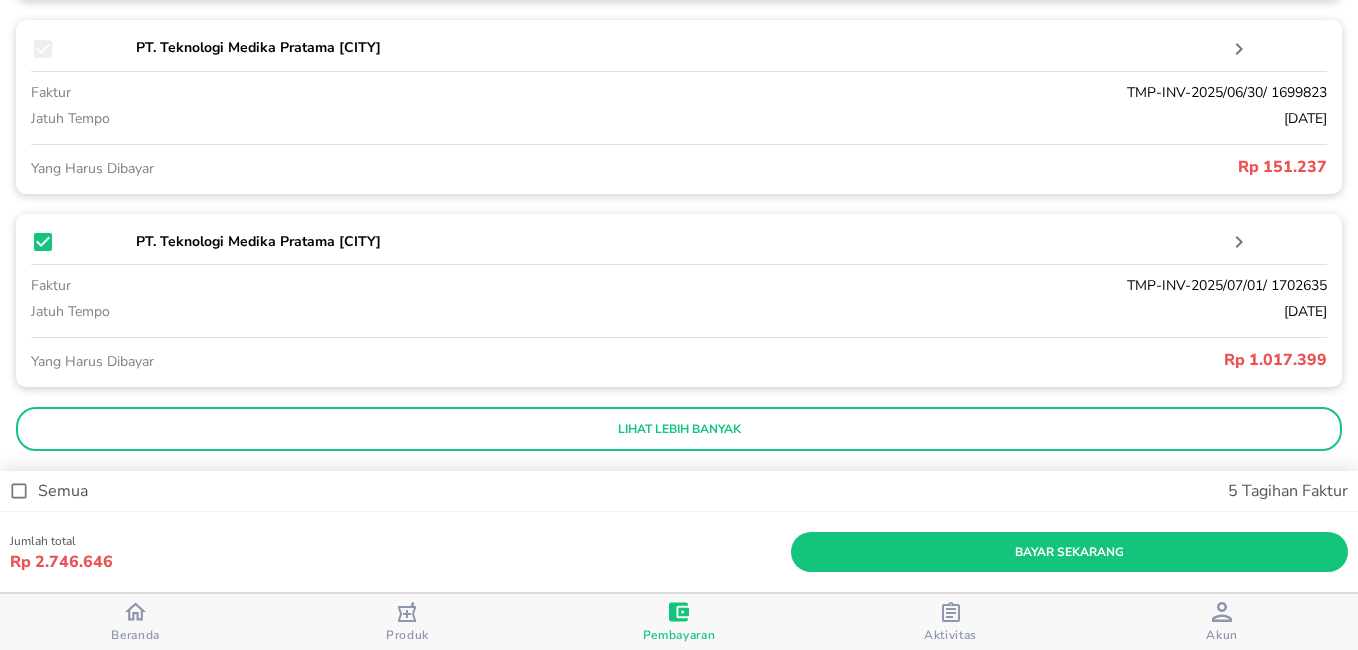 scroll, scrollTop: 982, scrollLeft: 0, axis: vertical 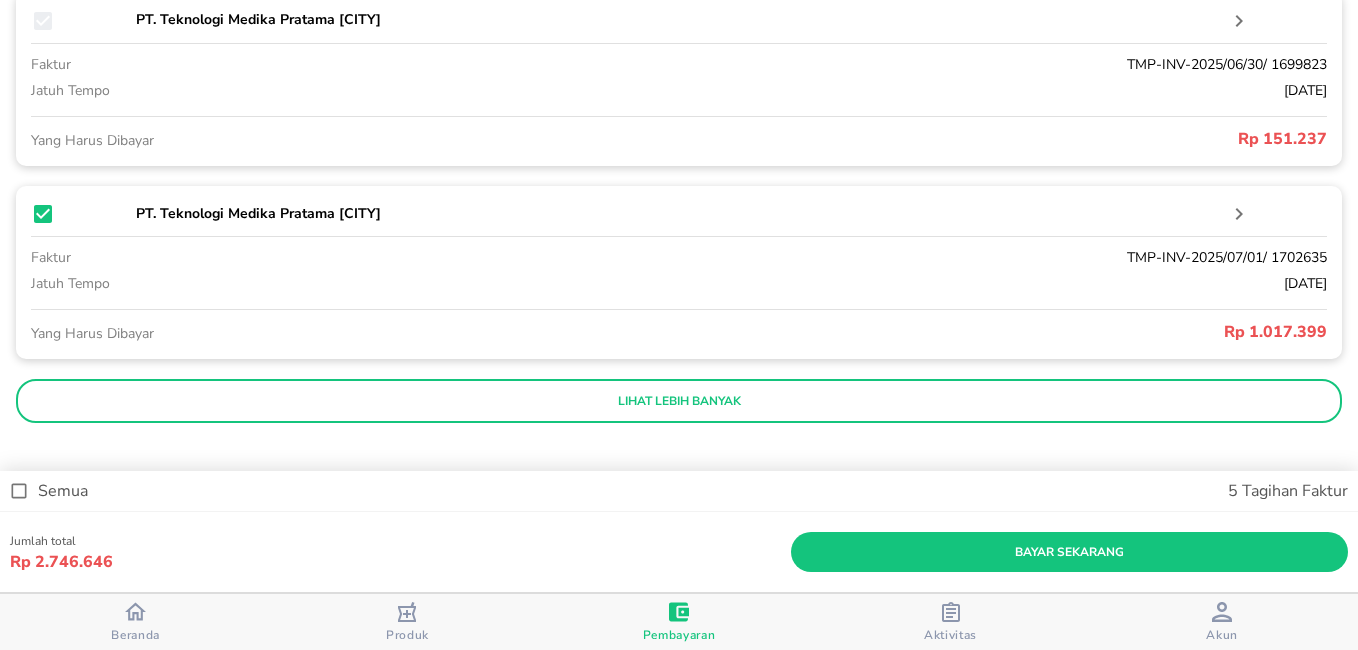click on "lihat lebih banyak" at bounding box center (679, 401) 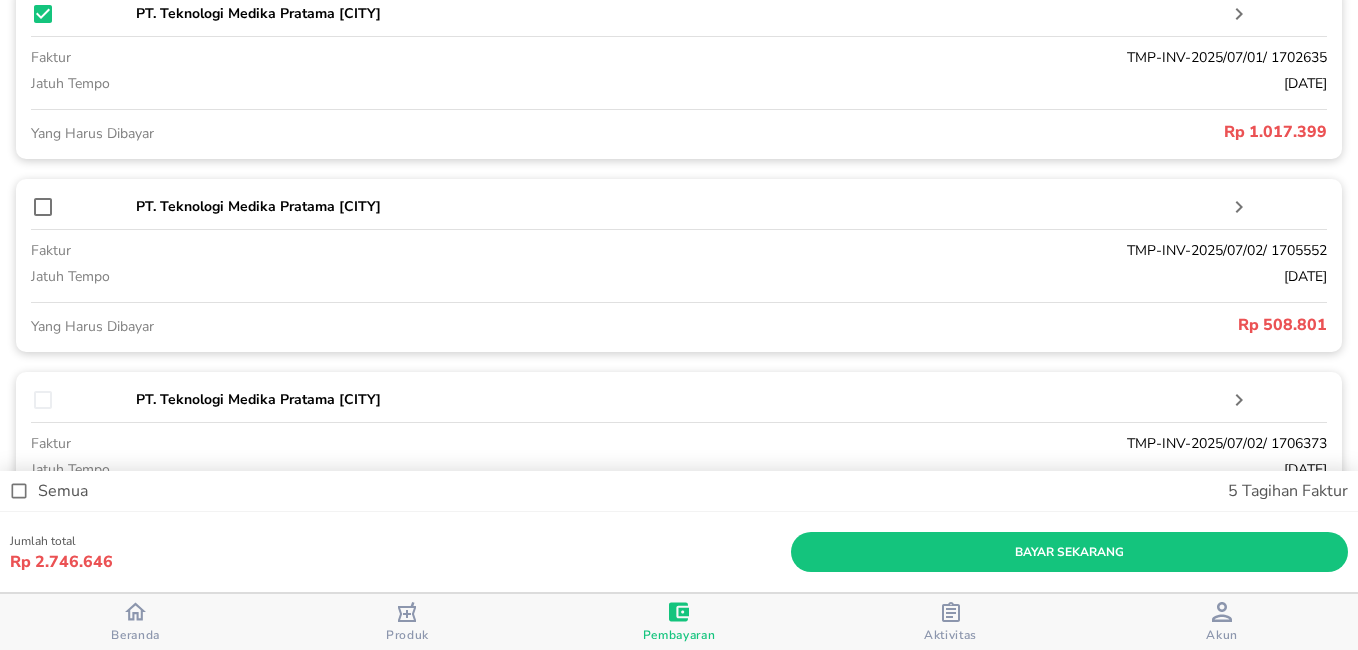 click at bounding box center (43, 207) 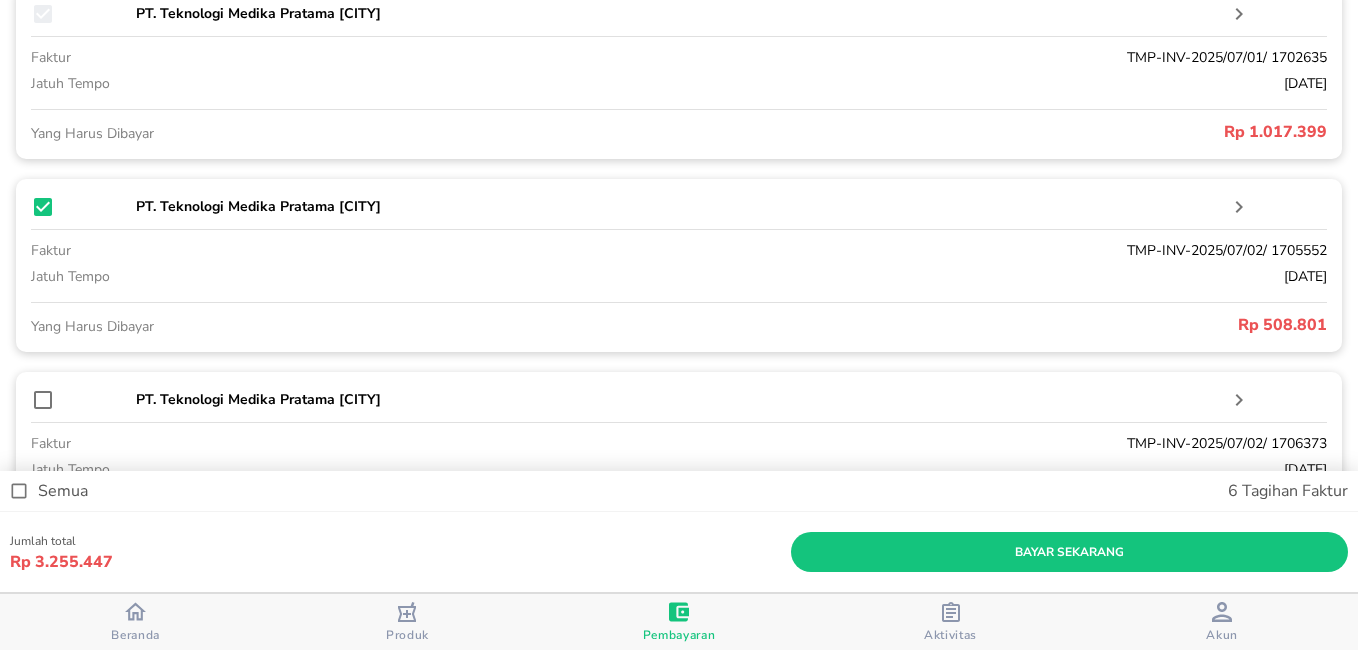 scroll, scrollTop: 1282, scrollLeft: 0, axis: vertical 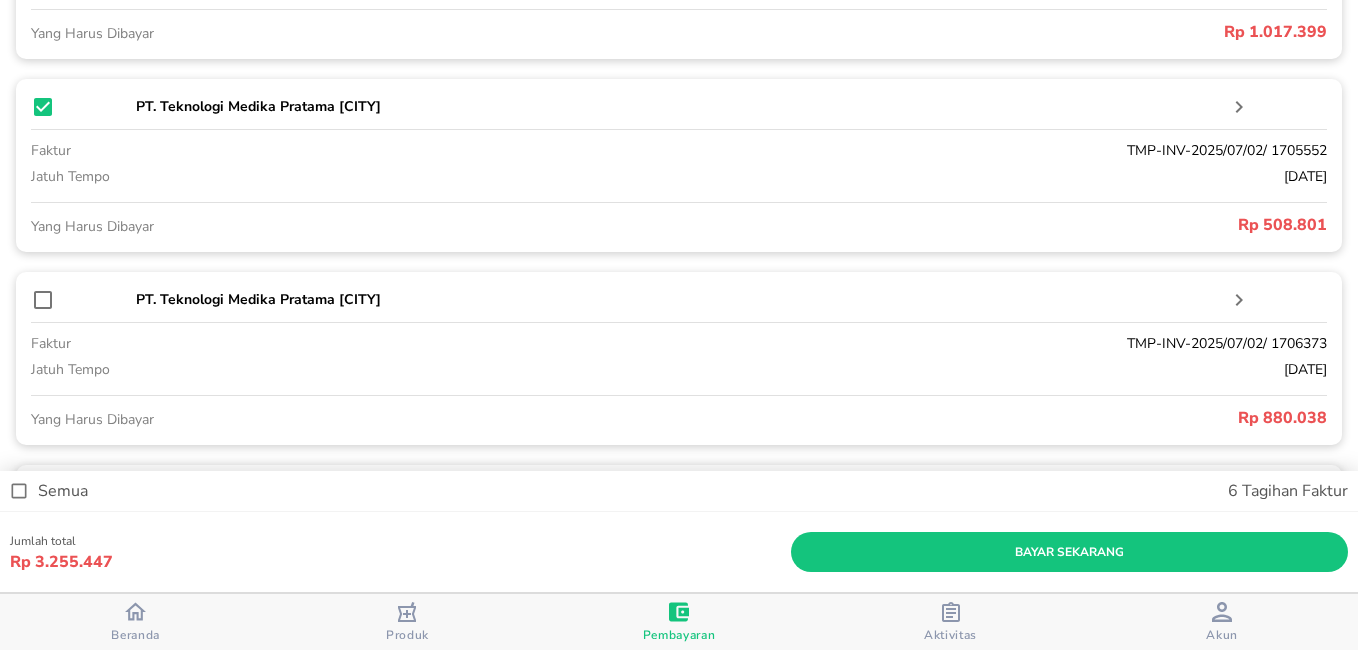 click at bounding box center (43, 300) 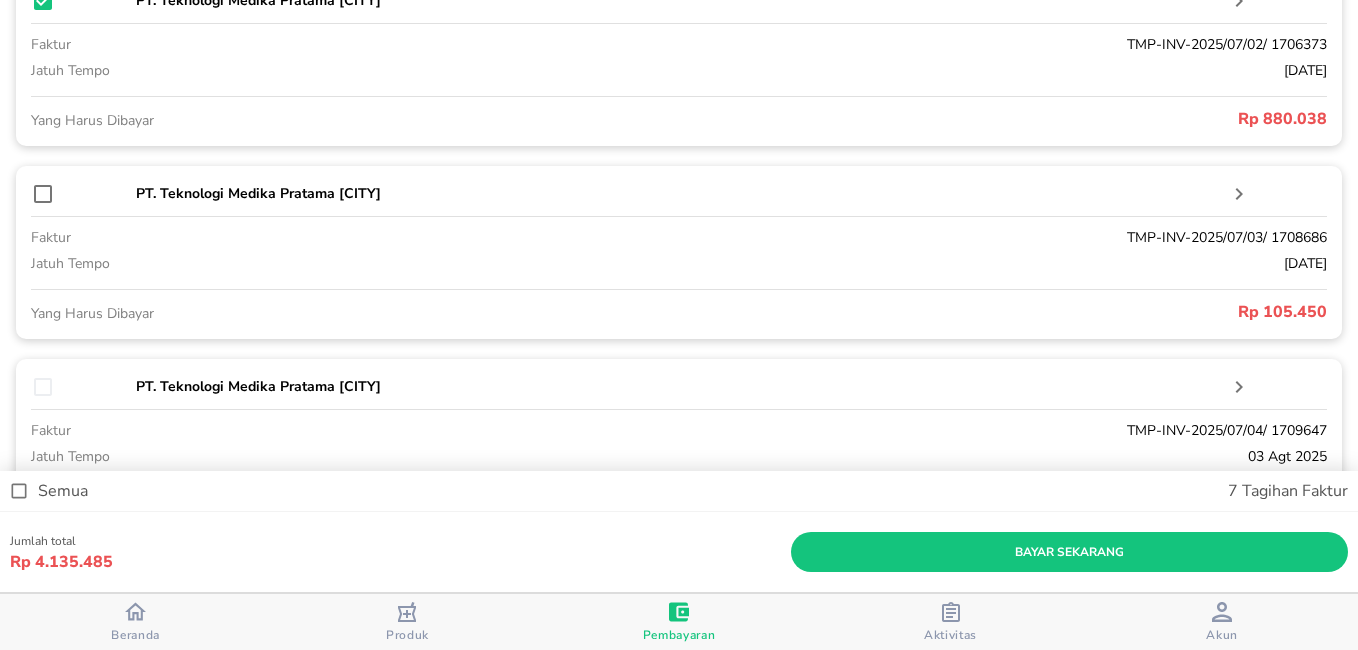scroll, scrollTop: 1582, scrollLeft: 0, axis: vertical 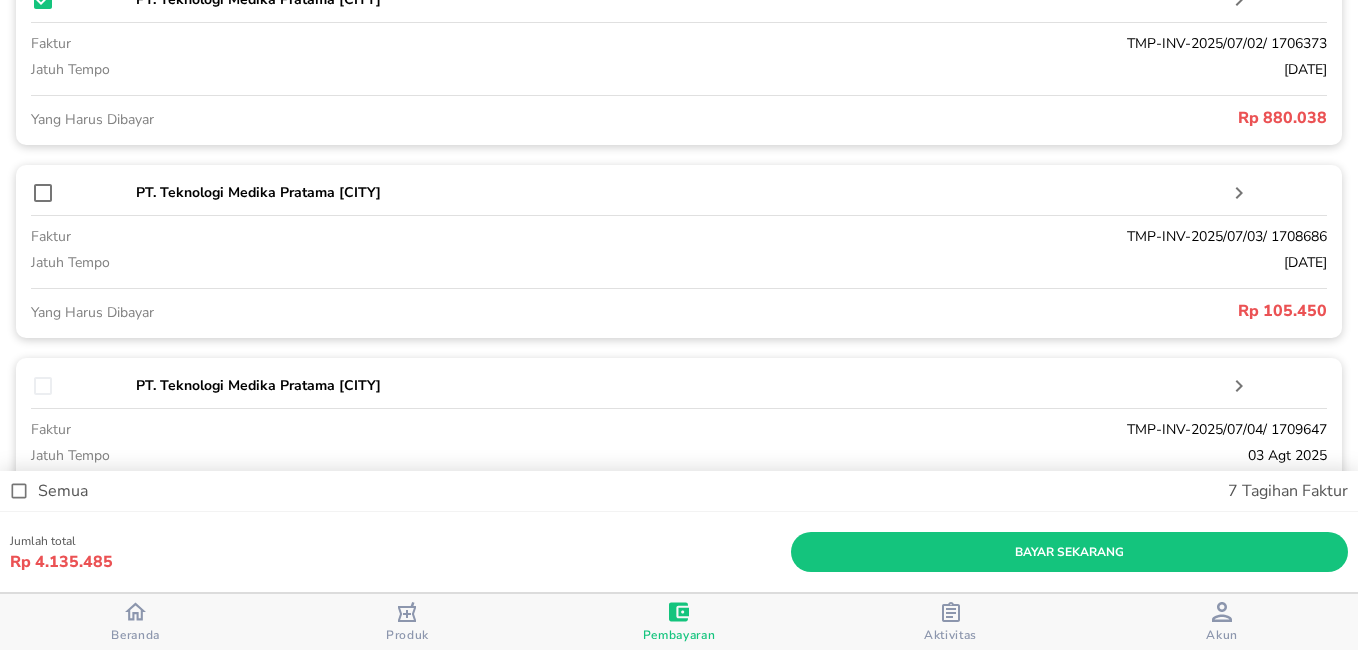 click at bounding box center [43, 193] 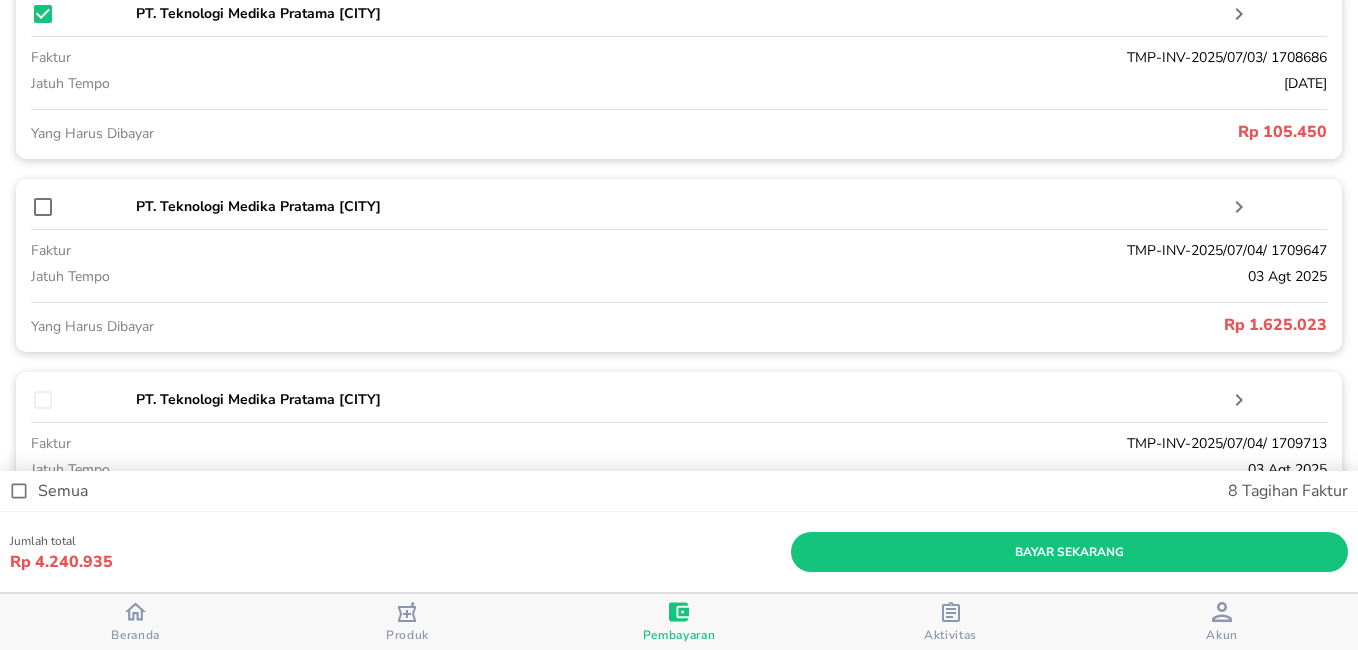scroll, scrollTop: 1782, scrollLeft: 0, axis: vertical 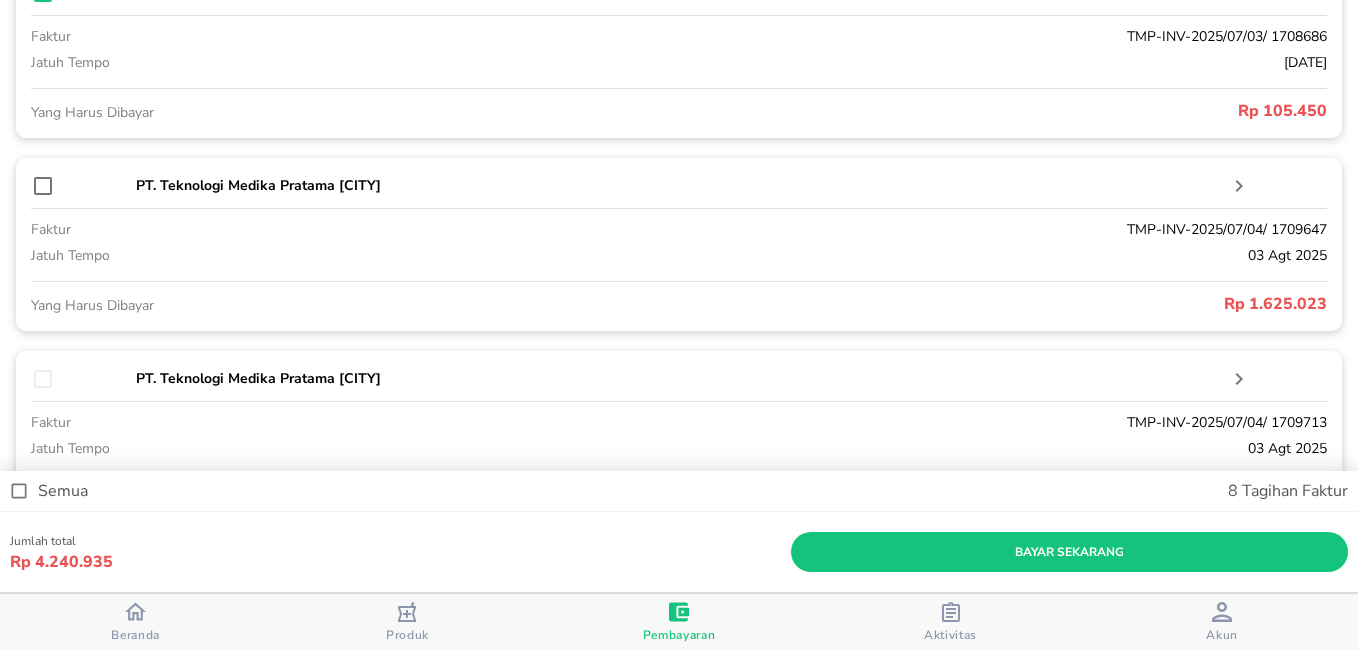 click at bounding box center (43, 186) 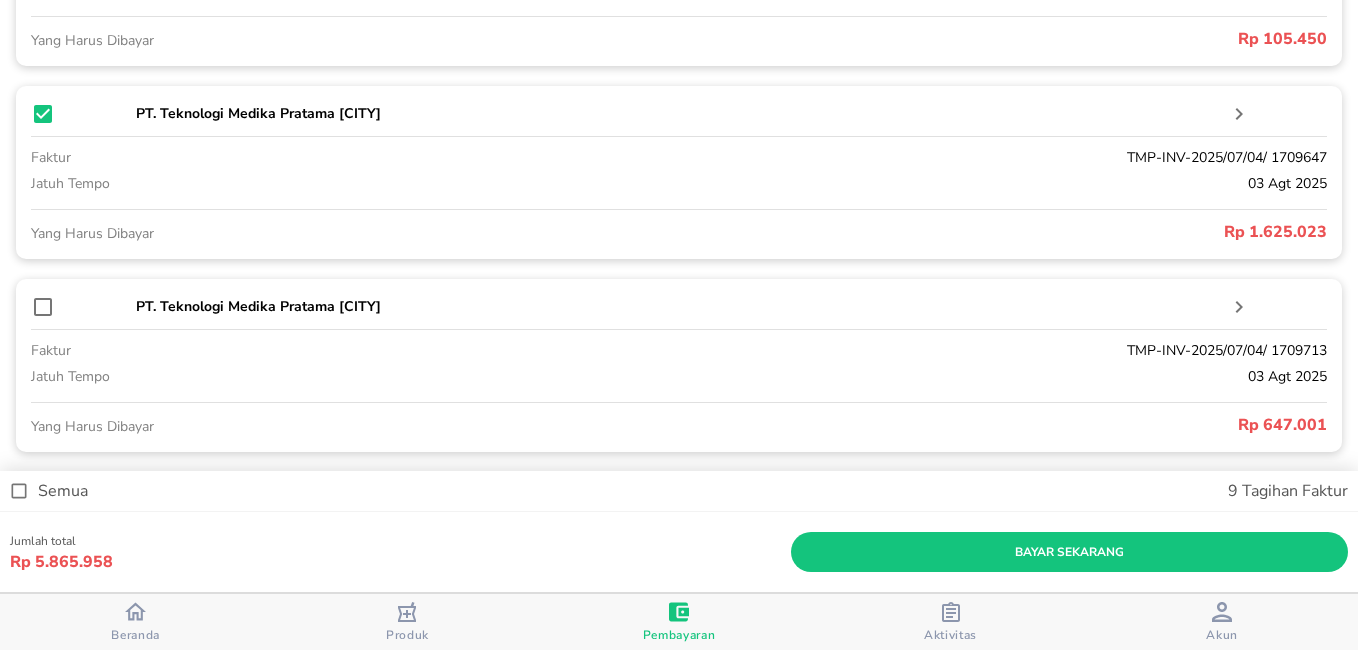 scroll, scrollTop: 1947, scrollLeft: 0, axis: vertical 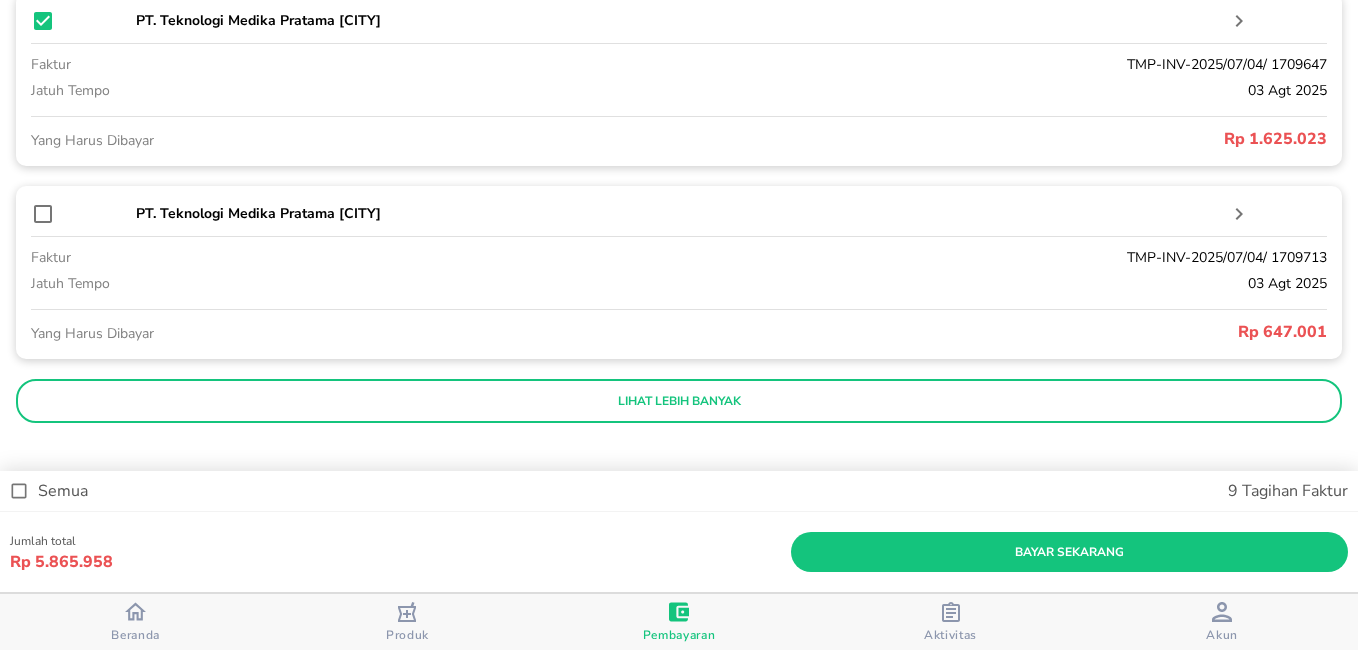 drag, startPoint x: 50, startPoint y: 212, endPoint x: 55, endPoint y: 257, distance: 45.276924 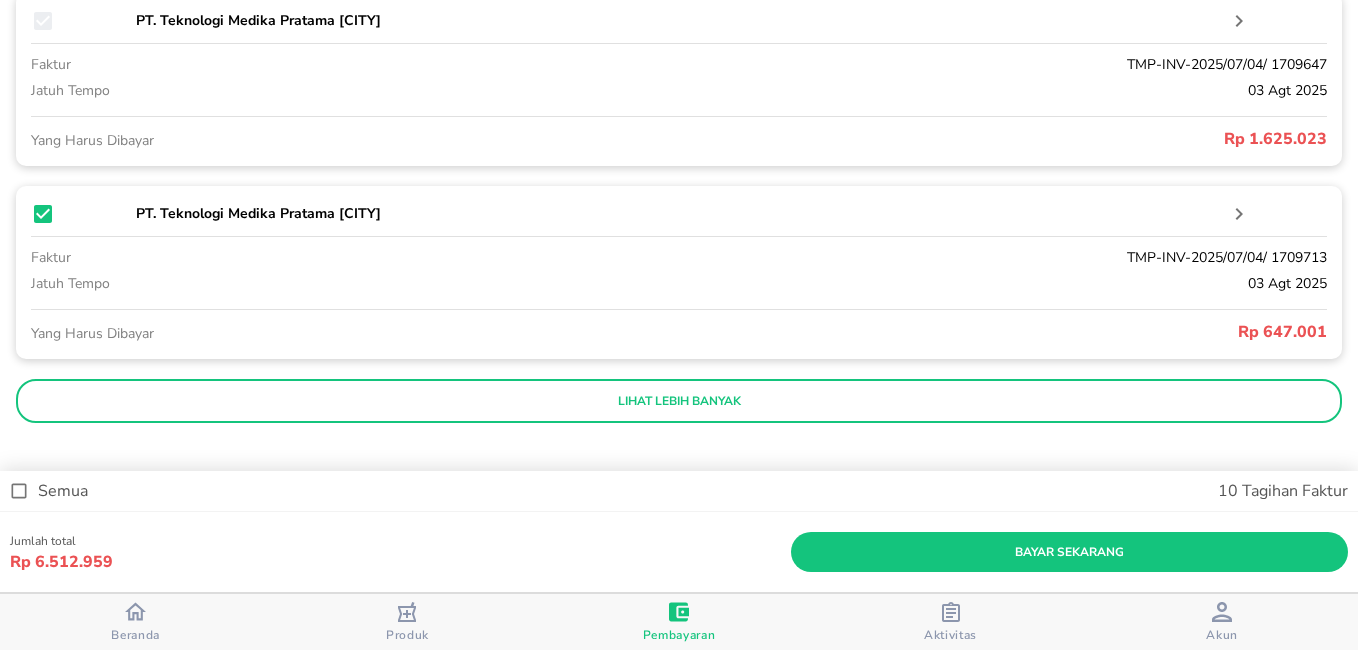 click on "lihat lebih banyak" at bounding box center (679, 401) 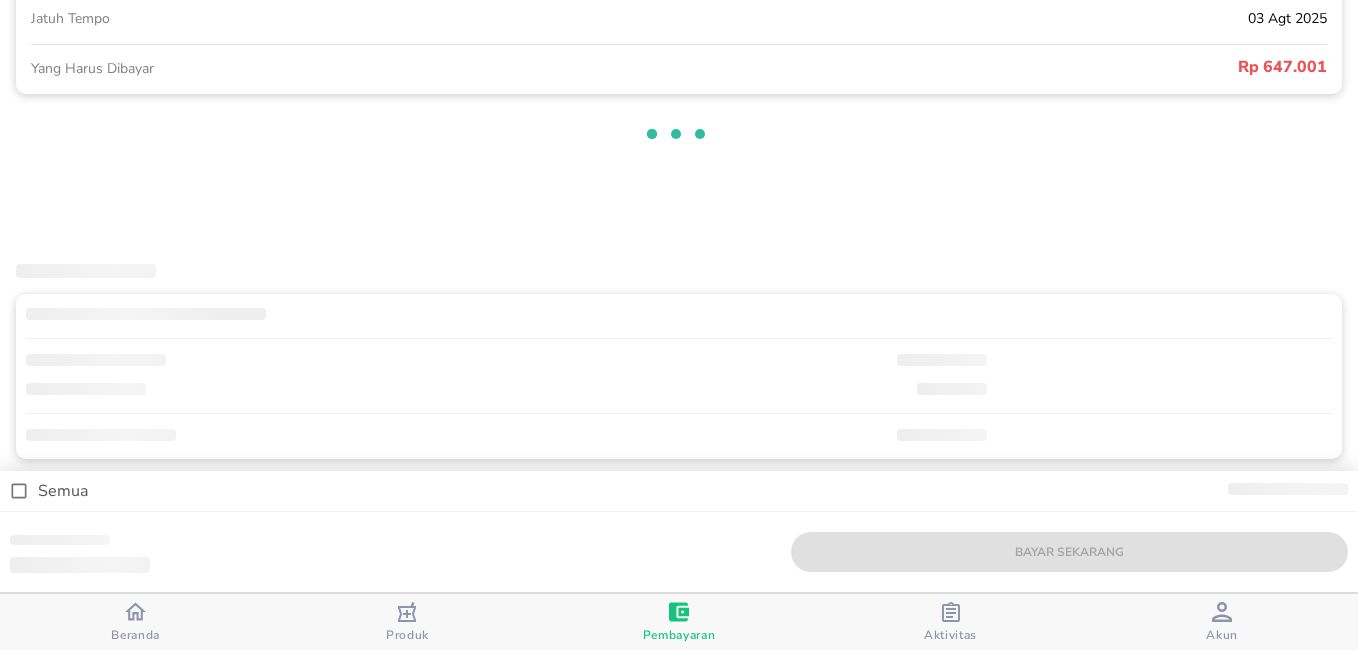 scroll, scrollTop: 2247, scrollLeft: 0, axis: vertical 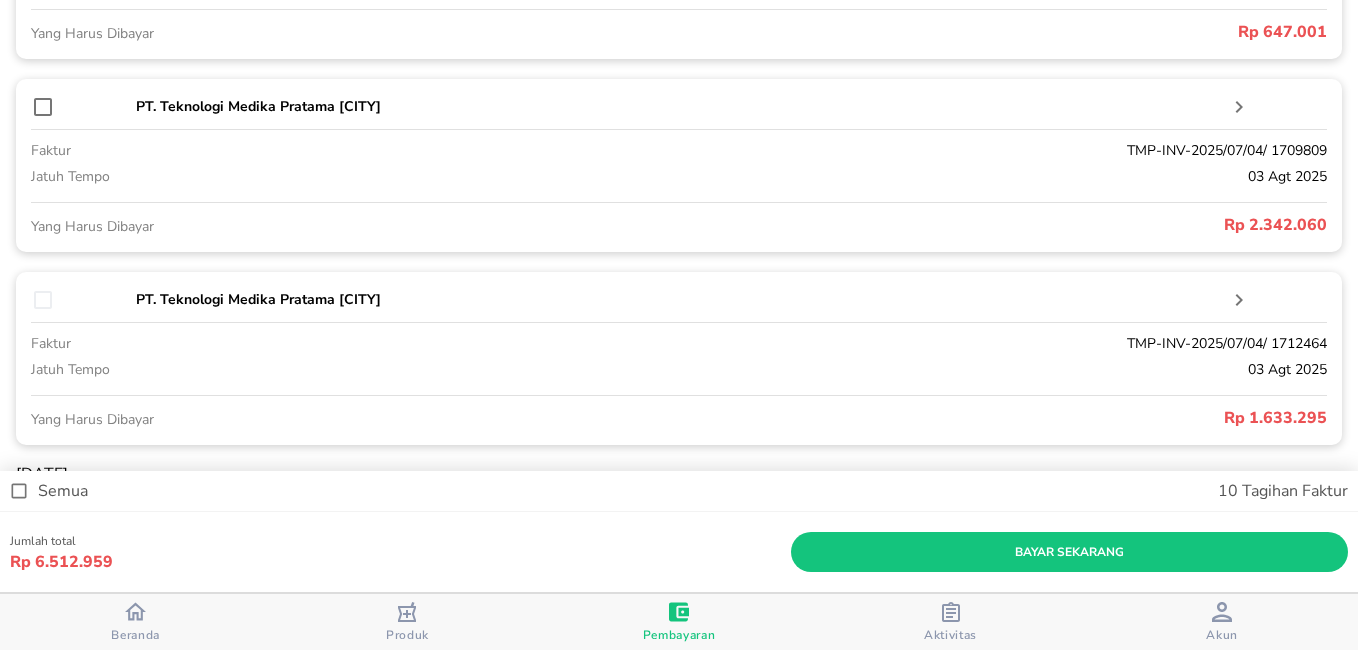 click at bounding box center (43, 107) 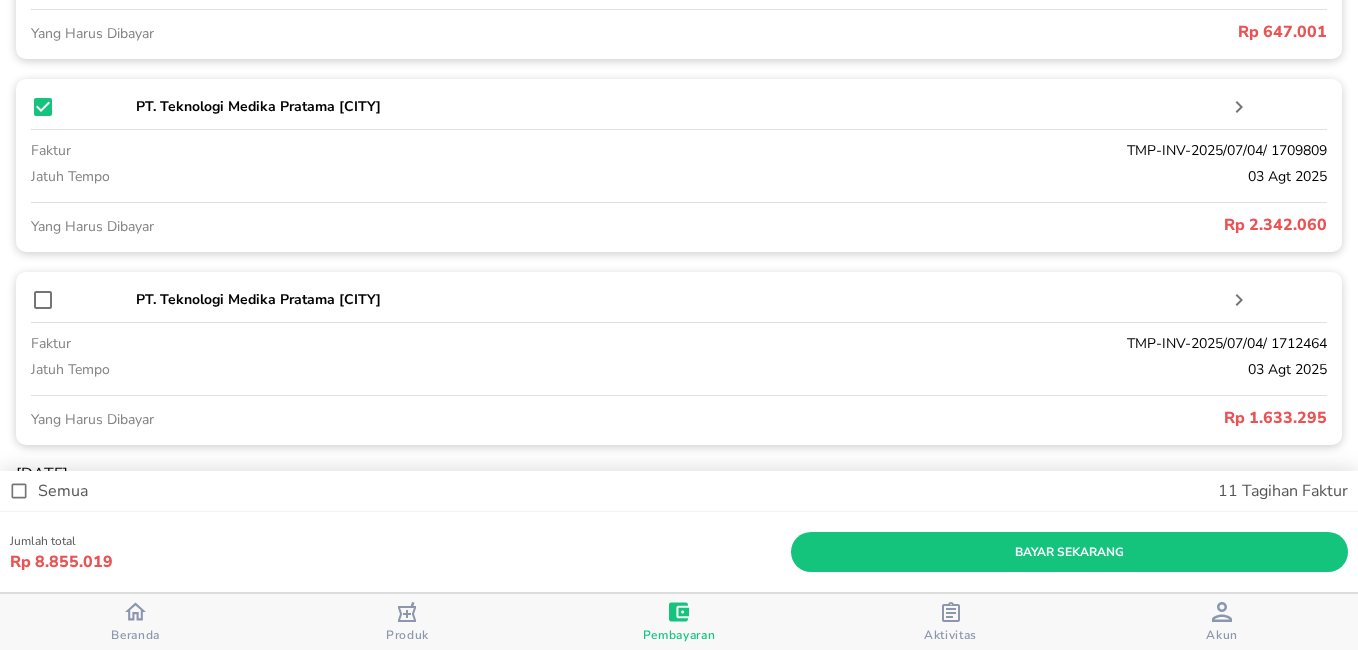 click at bounding box center (43, 300) 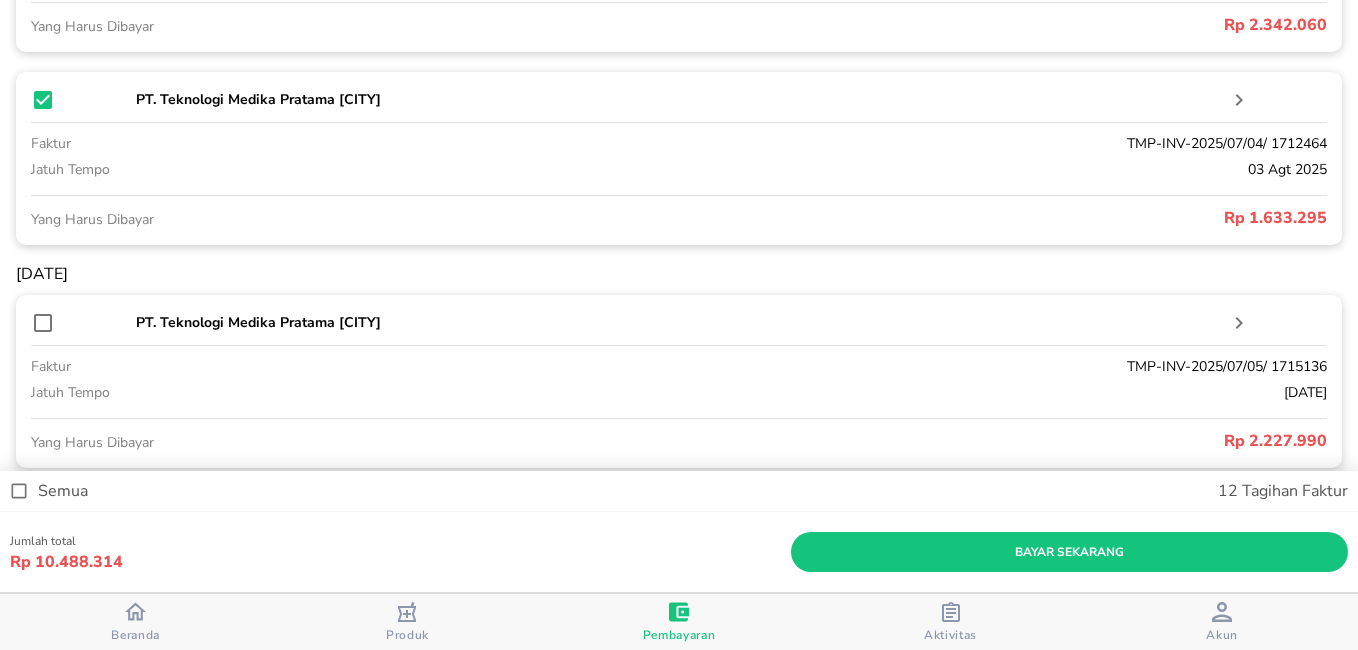 click at bounding box center (43, 323) 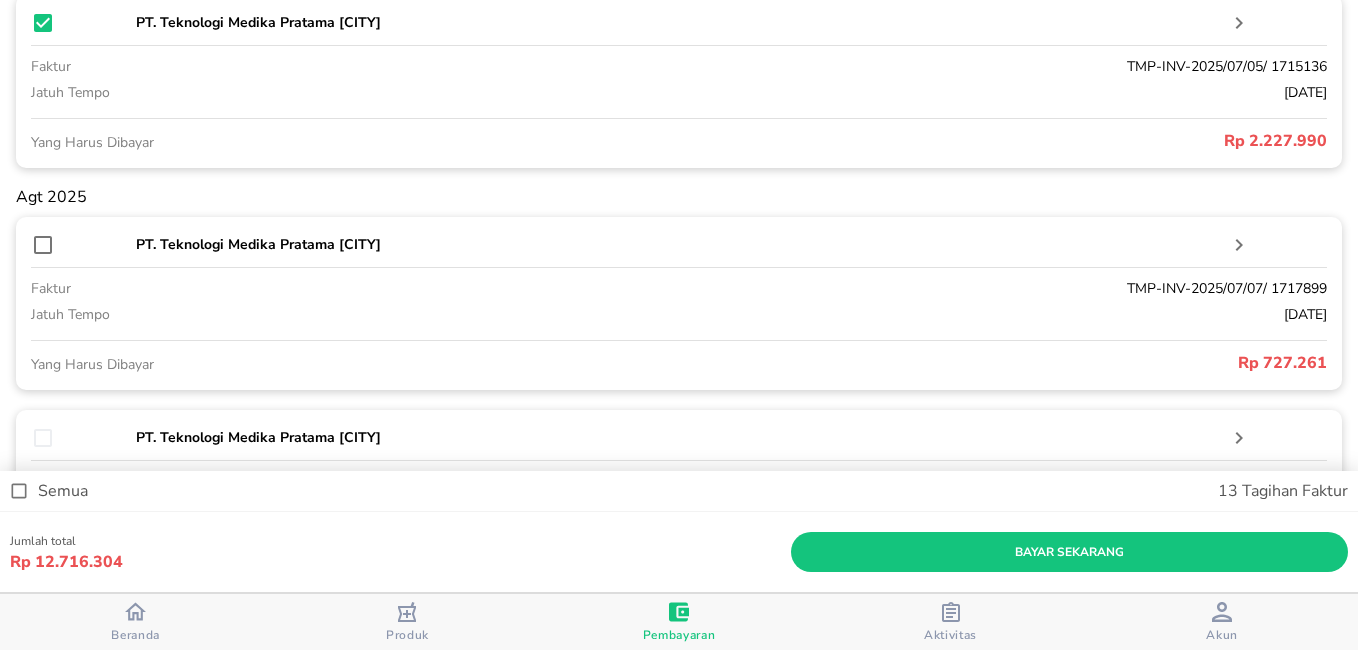 click at bounding box center (43, 245) 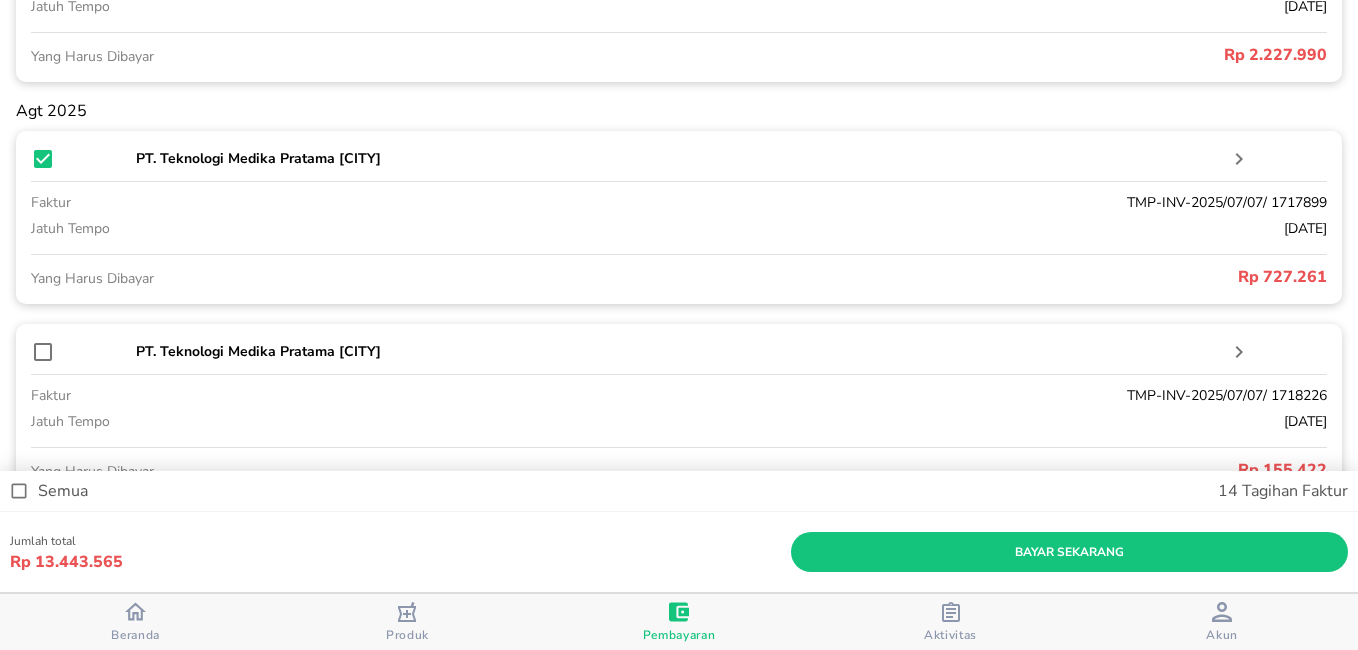 scroll, scrollTop: 2947, scrollLeft: 0, axis: vertical 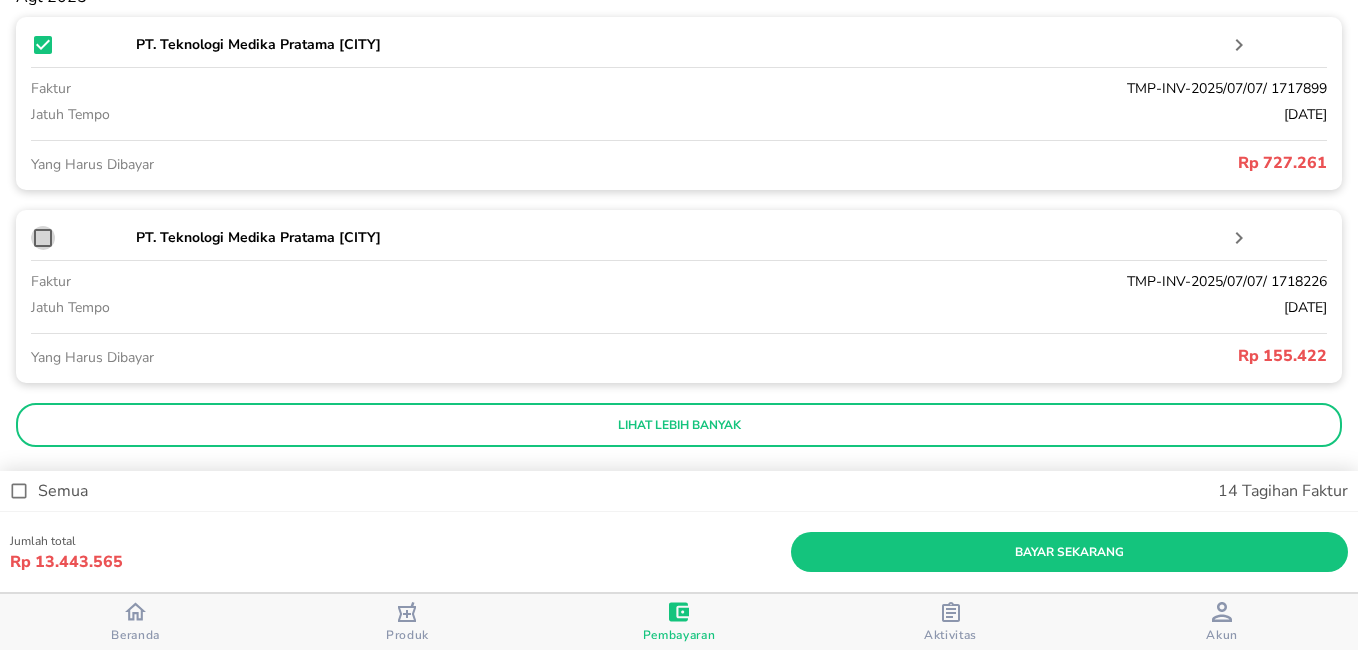 click at bounding box center [43, 238] 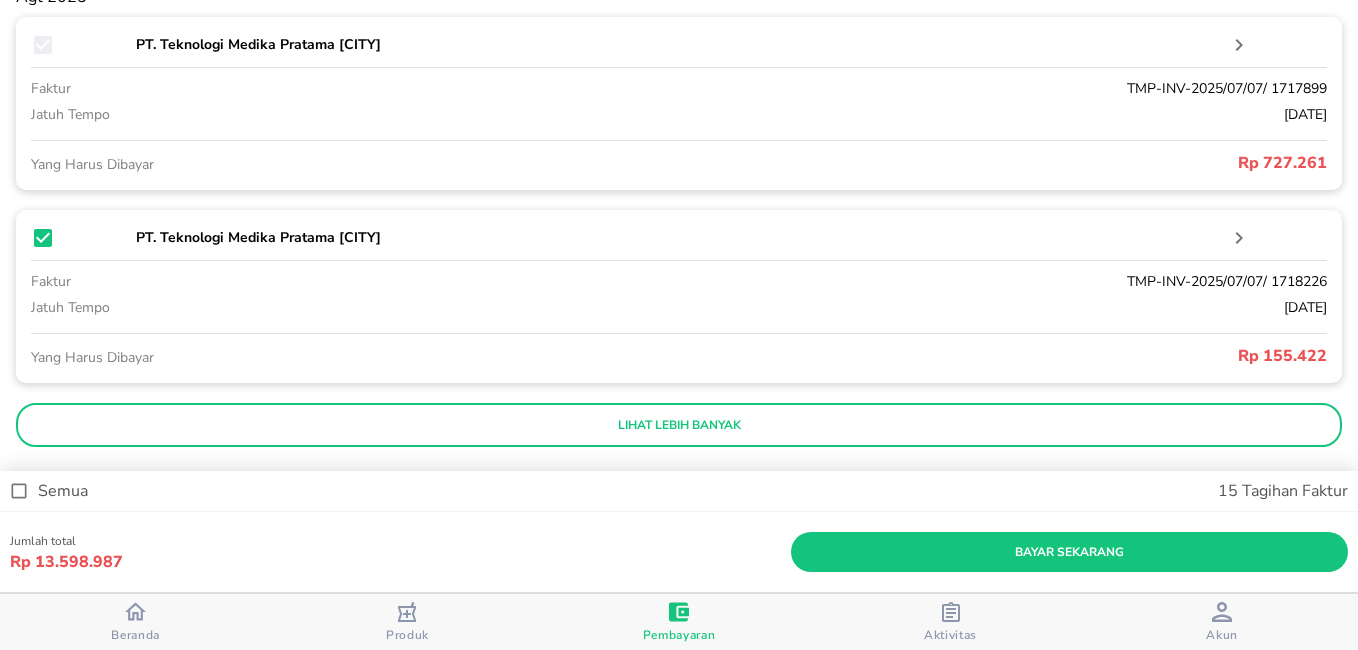 click on "lihat lebih banyak" at bounding box center [679, 425] 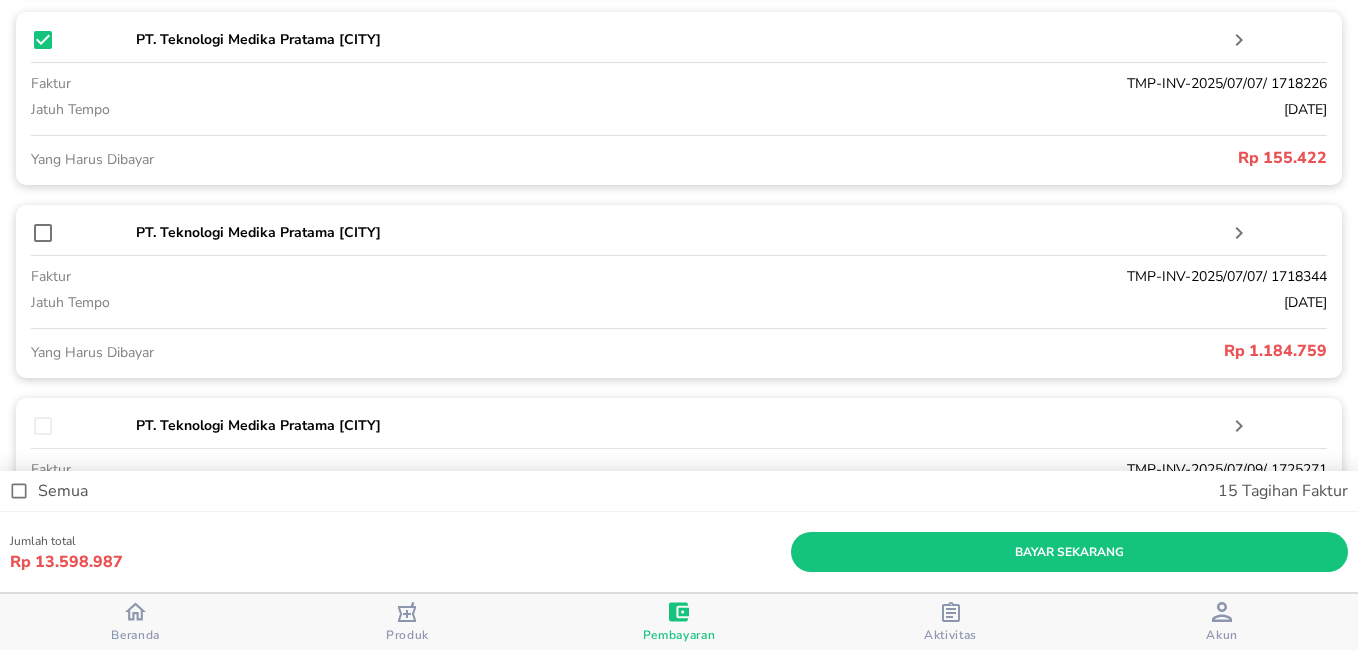 scroll, scrollTop: 3147, scrollLeft: 0, axis: vertical 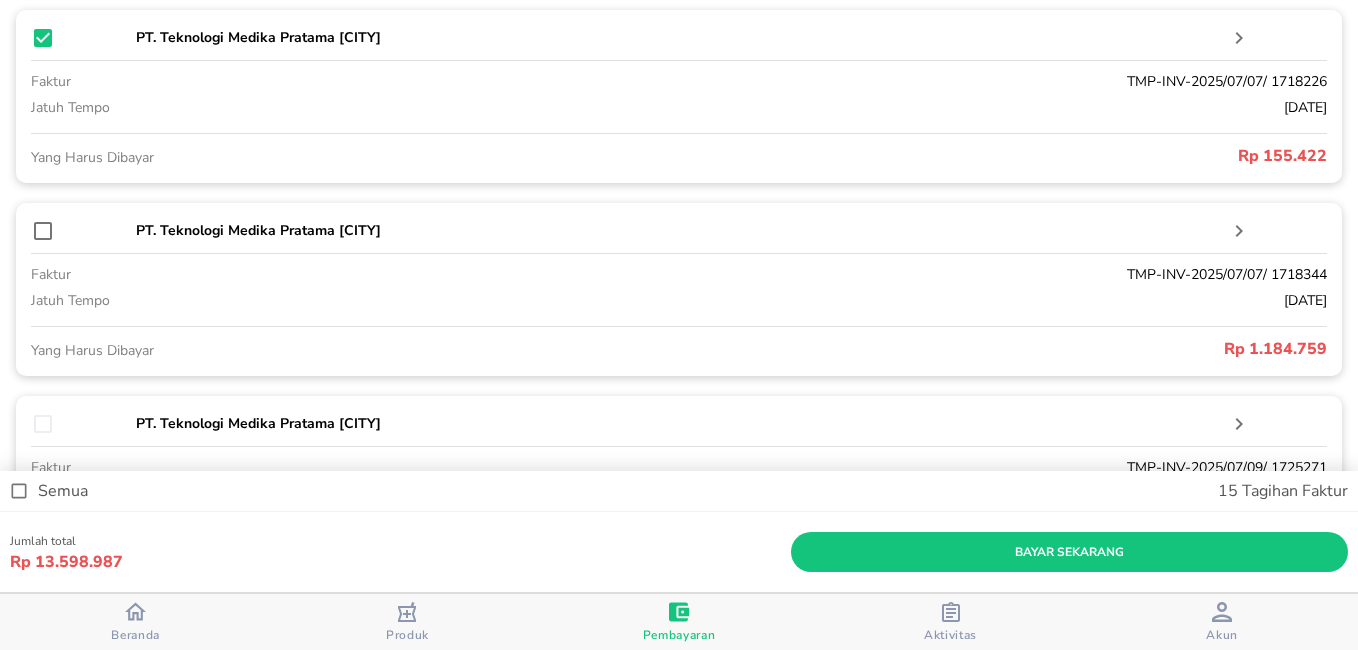 click at bounding box center [43, 231] 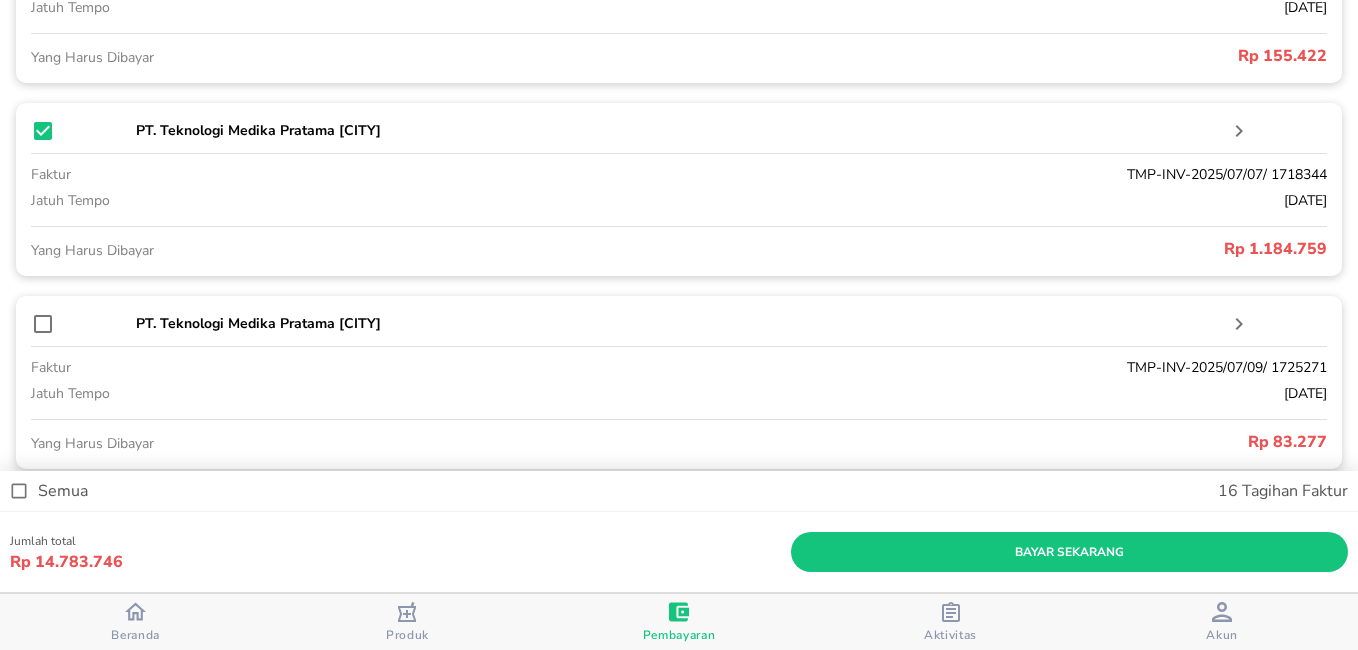 scroll, scrollTop: 3347, scrollLeft: 0, axis: vertical 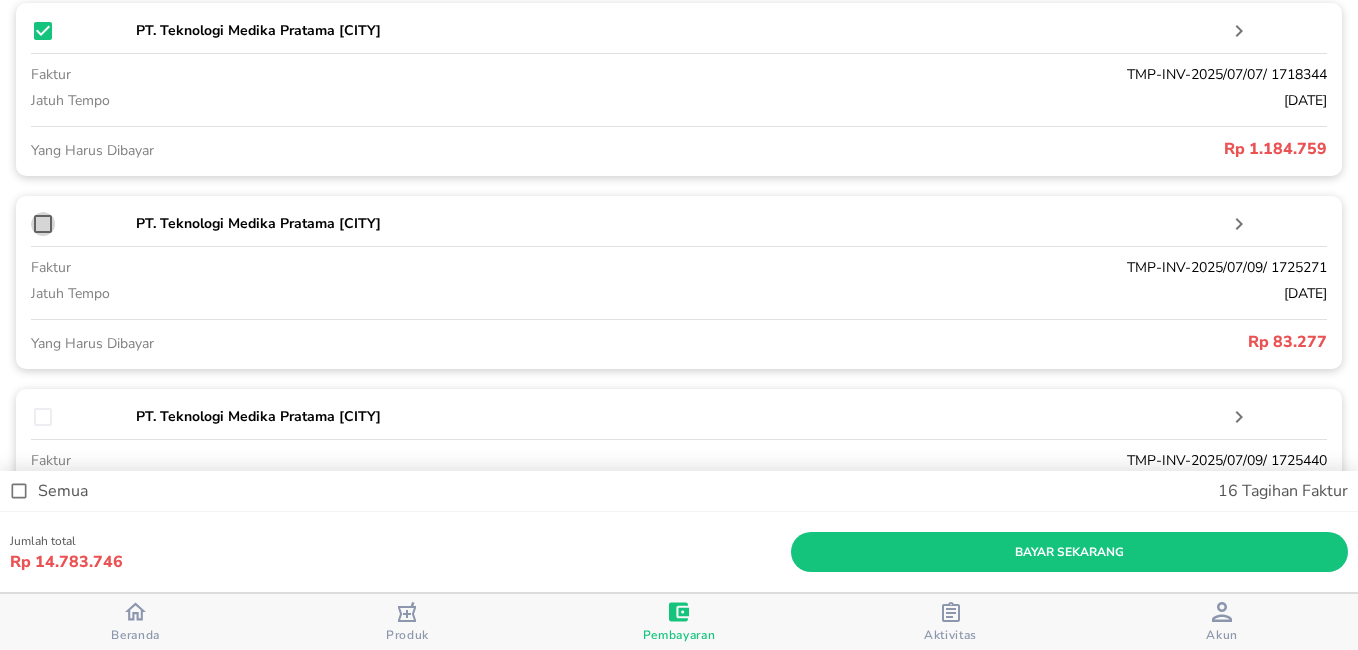 click at bounding box center (43, 224) 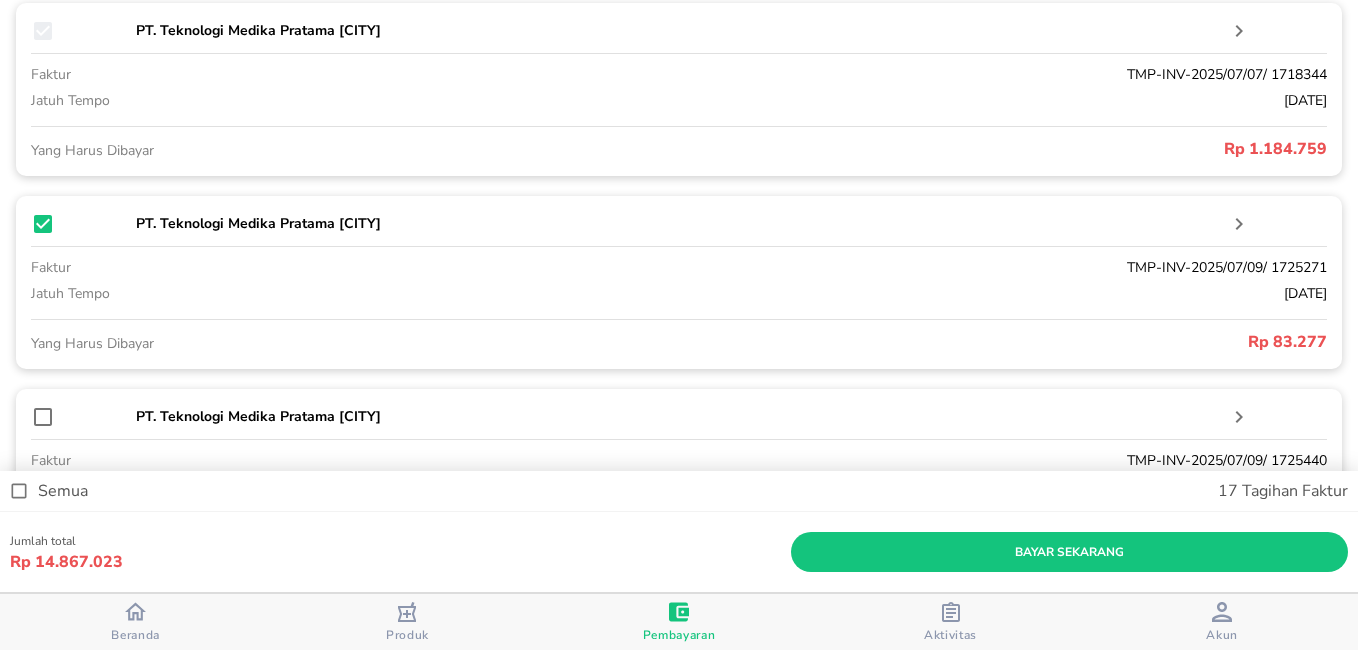 scroll, scrollTop: 3447, scrollLeft: 0, axis: vertical 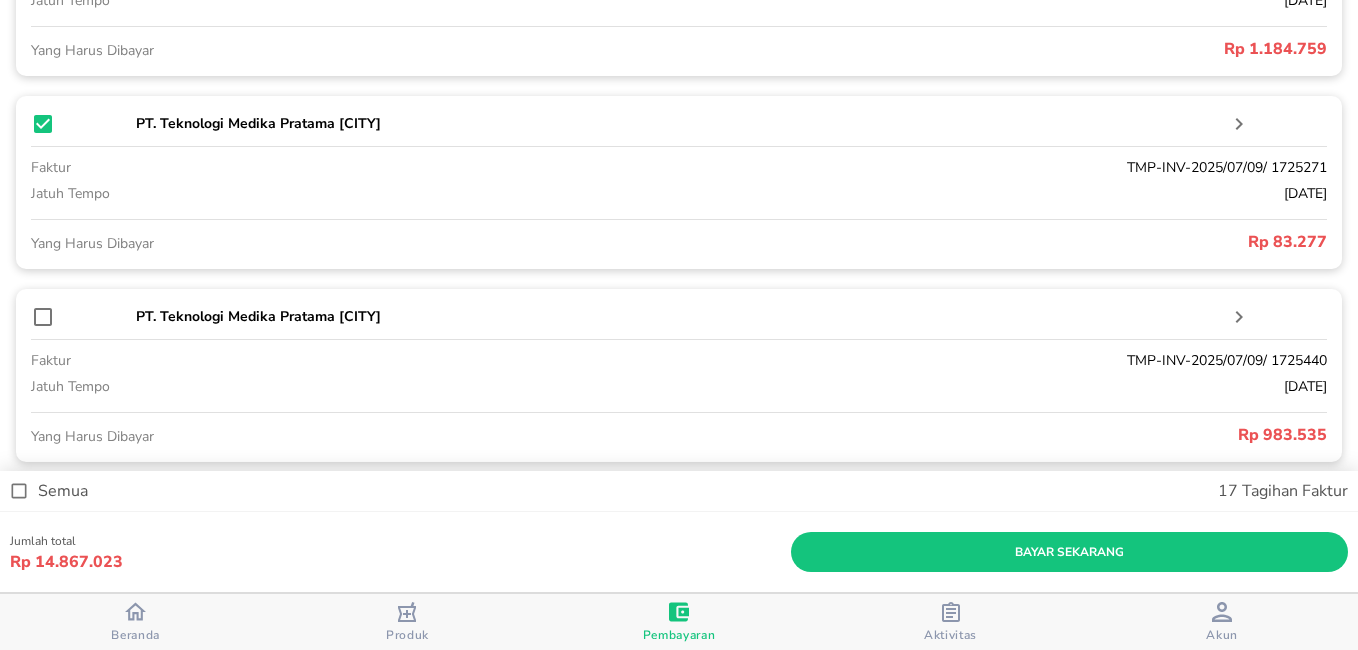 click at bounding box center [43, 317] 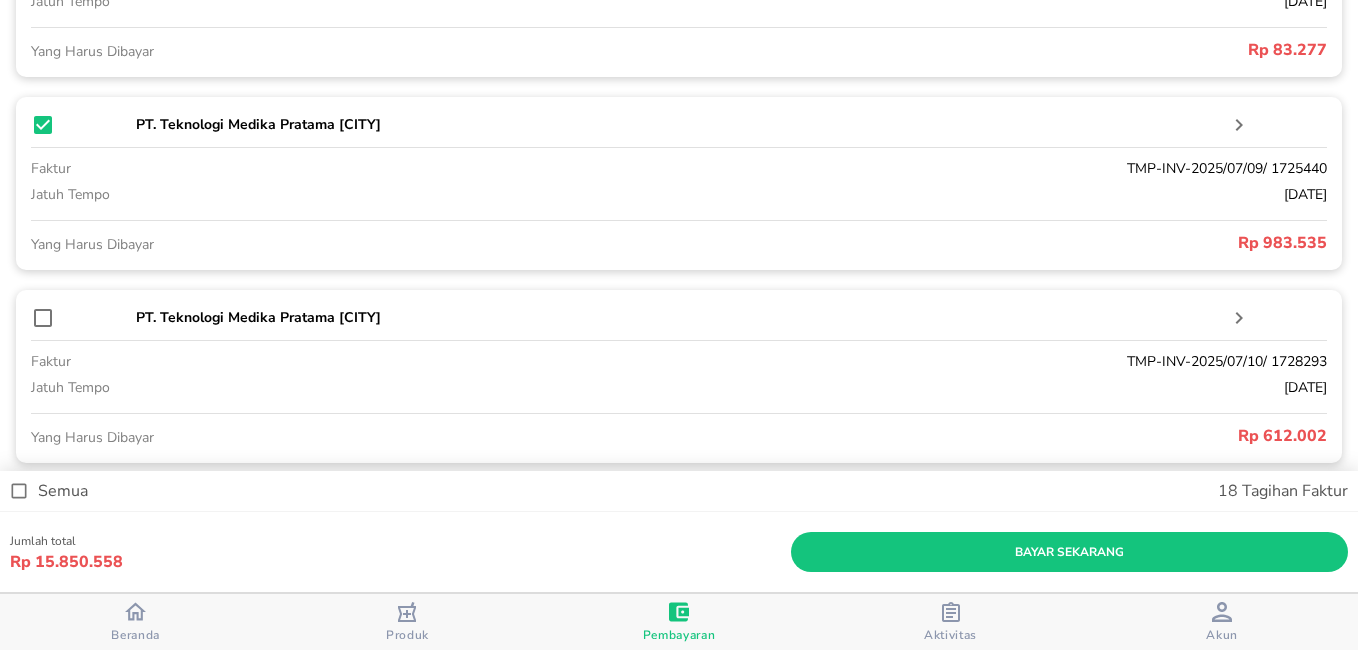 scroll, scrollTop: 3647, scrollLeft: 0, axis: vertical 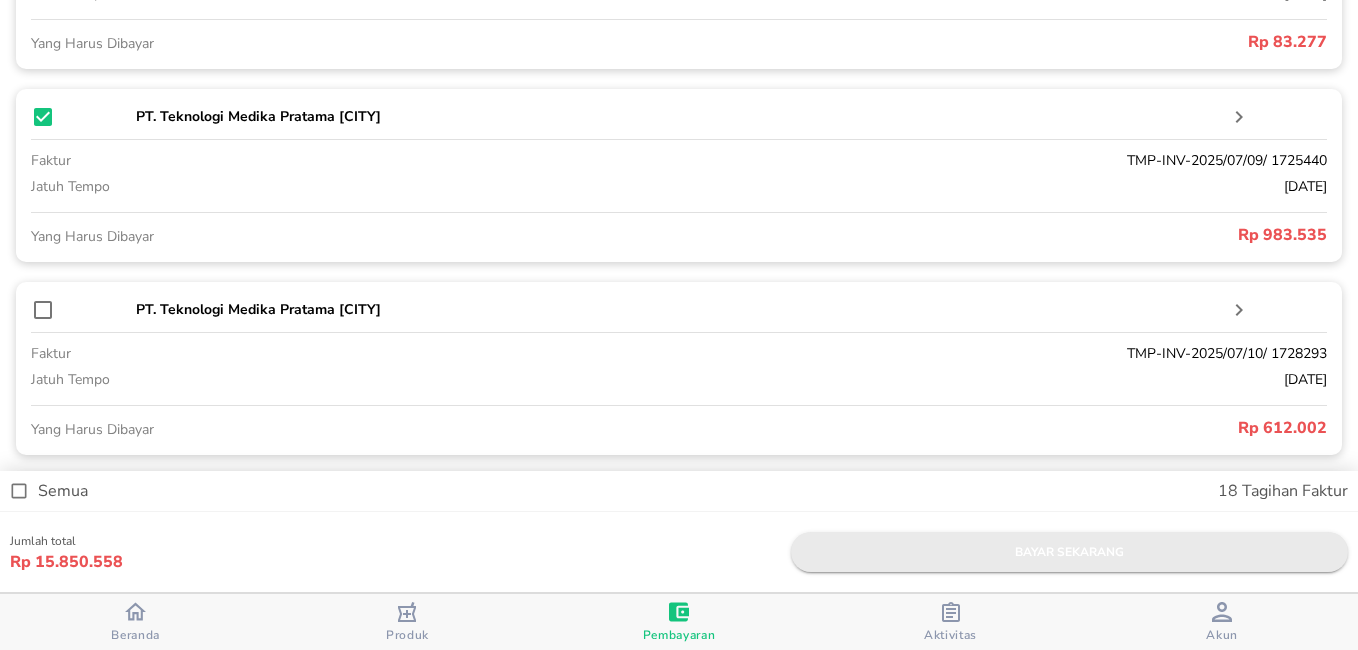 click on "bayar sekarang" at bounding box center [1070, 552] 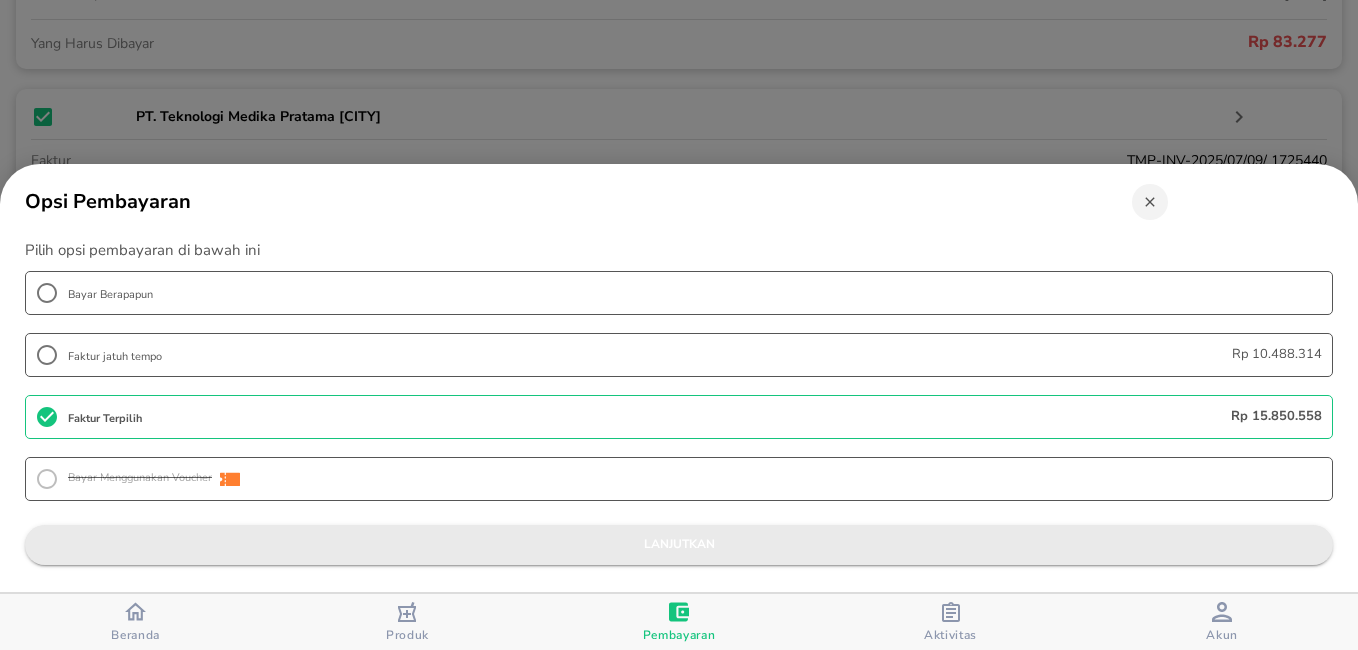 click on "lanjutkan" at bounding box center [679, 544] 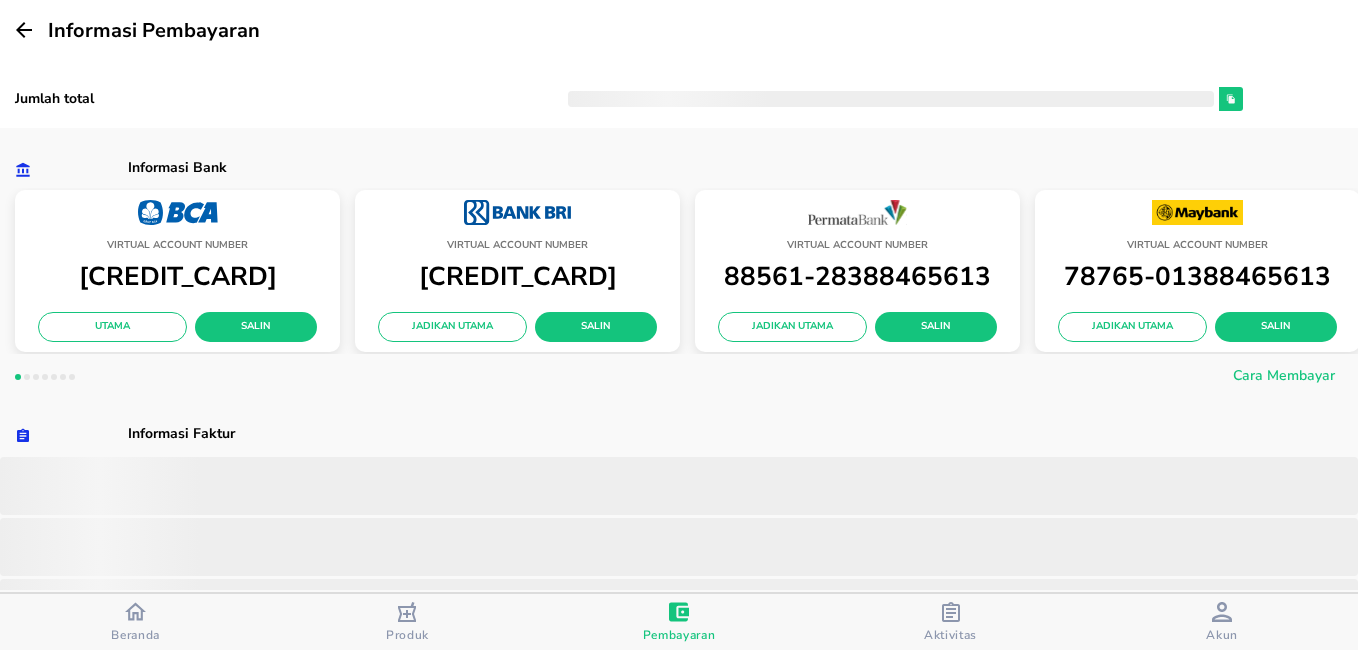 scroll, scrollTop: 3777, scrollLeft: 0, axis: vertical 